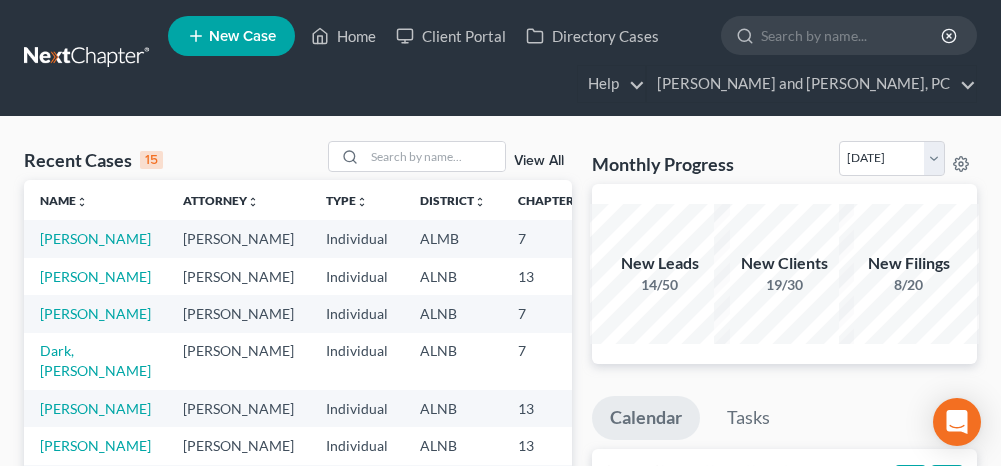 scroll, scrollTop: 0, scrollLeft: 0, axis: both 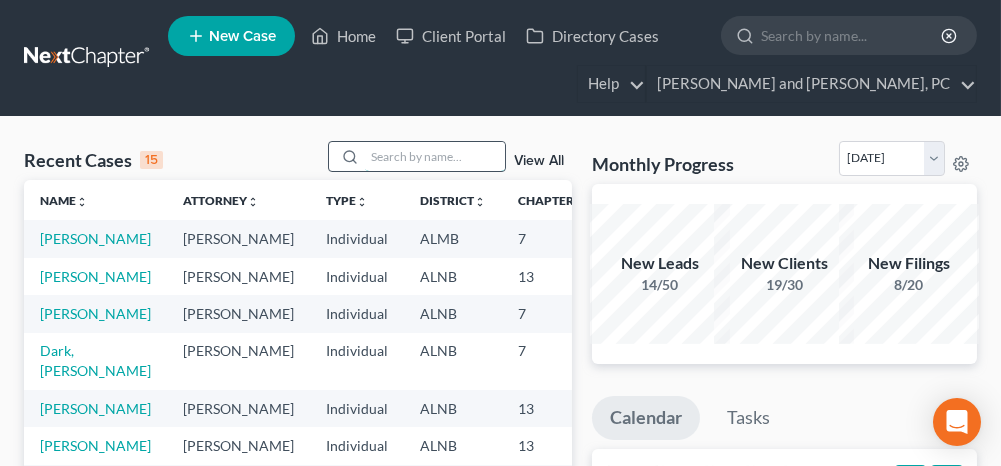 click at bounding box center [435, 156] 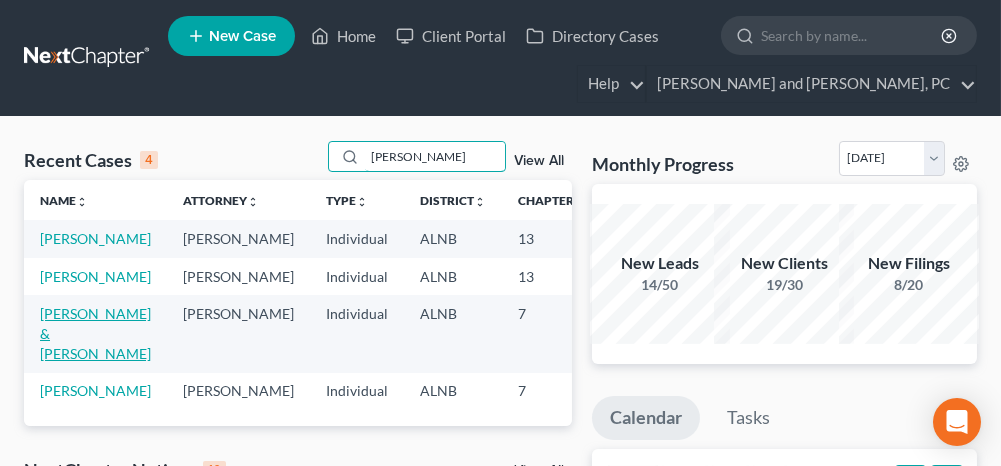 type on "[PERSON_NAME]" 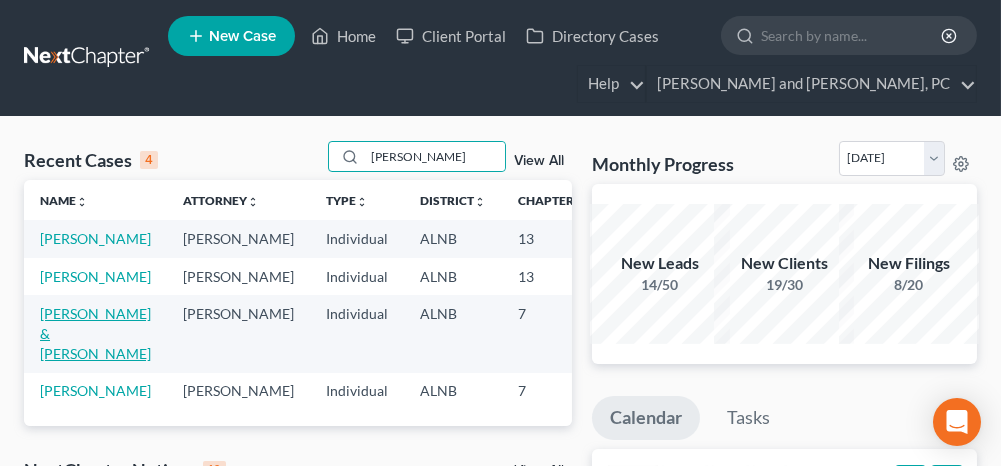 click on "[PERSON_NAME] & [PERSON_NAME]" at bounding box center (95, 333) 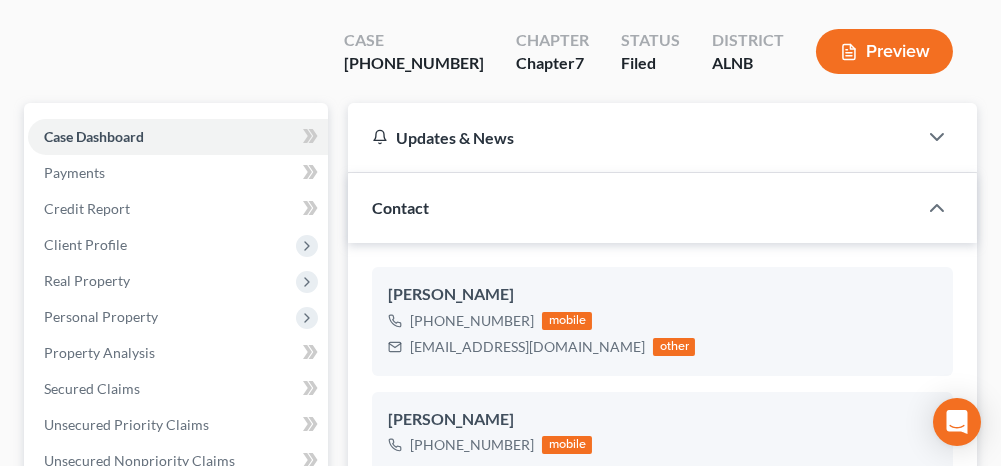scroll, scrollTop: 300, scrollLeft: 0, axis: vertical 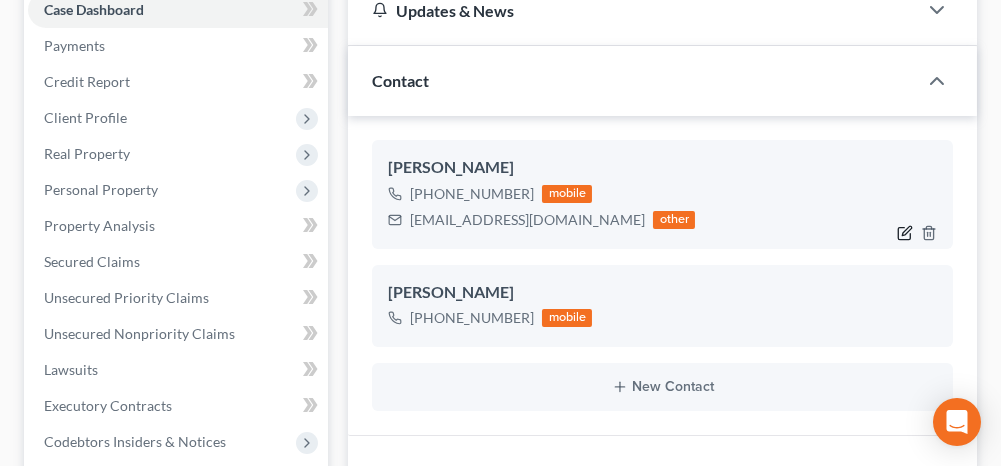 click 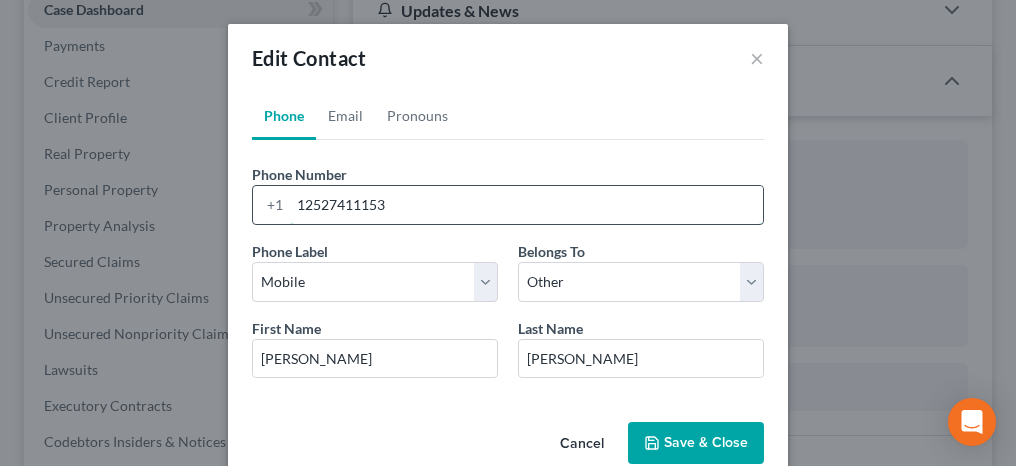 drag, startPoint x: 383, startPoint y: 195, endPoint x: 283, endPoint y: 209, distance: 100.97524 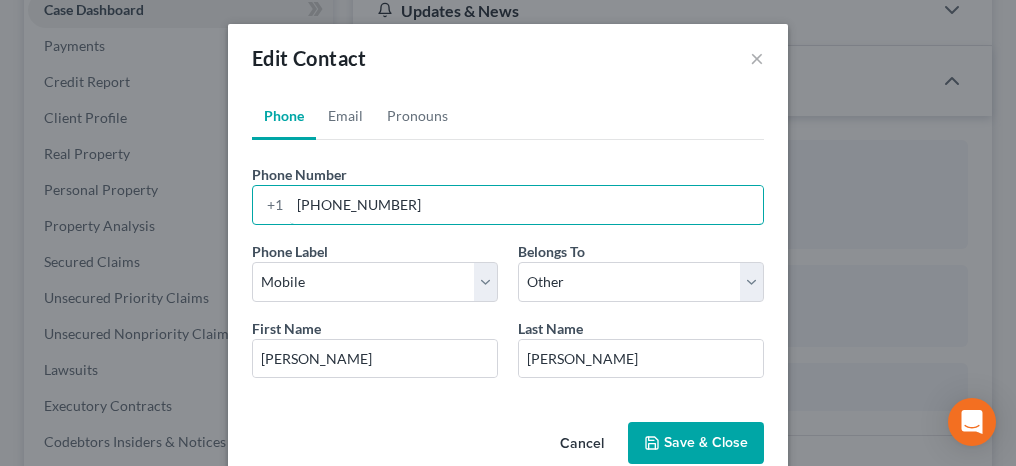 type on "[PHONE_NUMBER]" 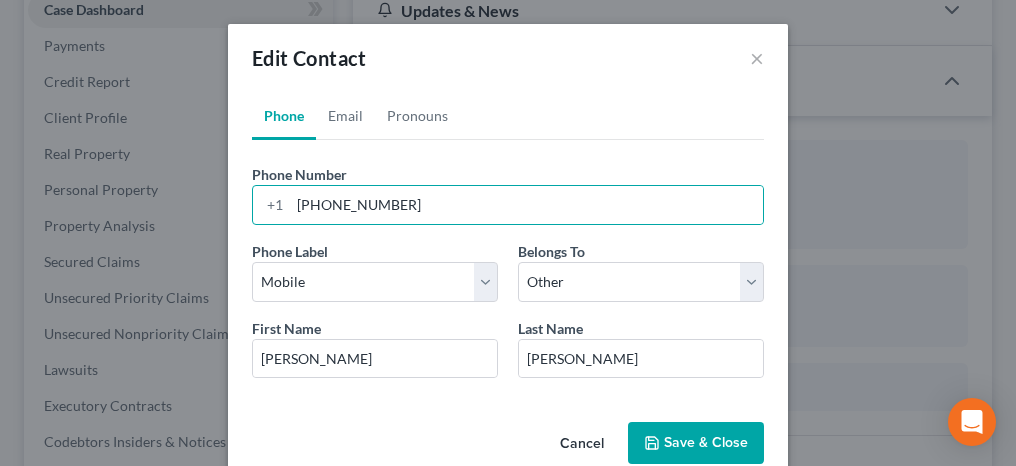 click on "Save & Close" at bounding box center (696, 443) 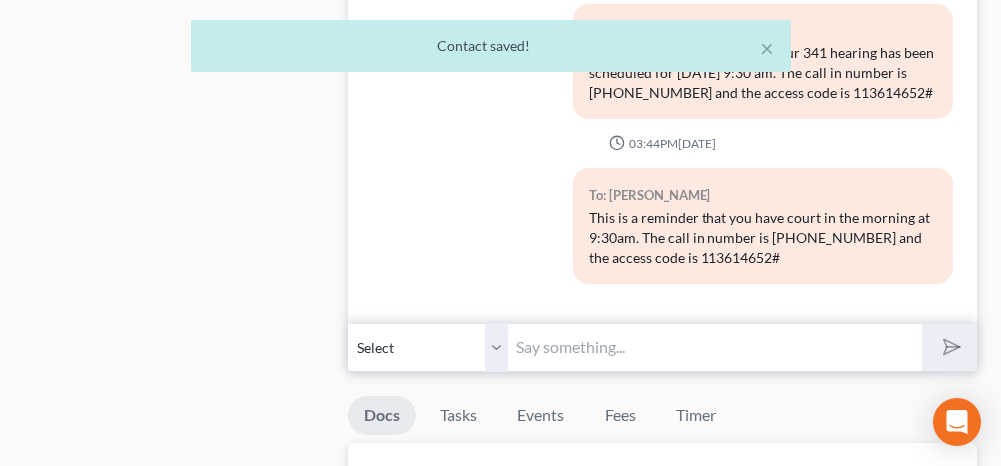 scroll, scrollTop: 1200, scrollLeft: 0, axis: vertical 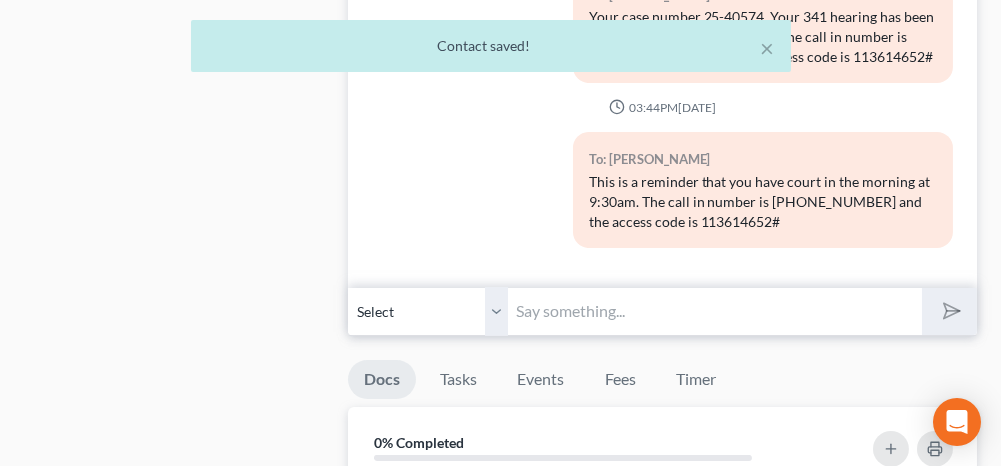 click on "Select [PHONE_NUMBER] - [PERSON_NAME] [PHONE_NUMBER] - [PERSON_NAME]" at bounding box center (428, 311) 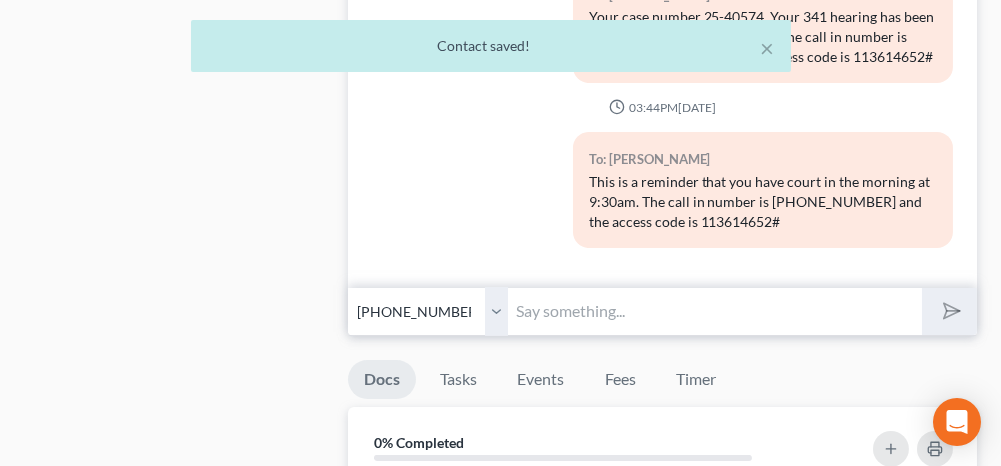 click on "Select [PHONE_NUMBER] - [PERSON_NAME] [PHONE_NUMBER] - [PERSON_NAME]" at bounding box center [428, 311] 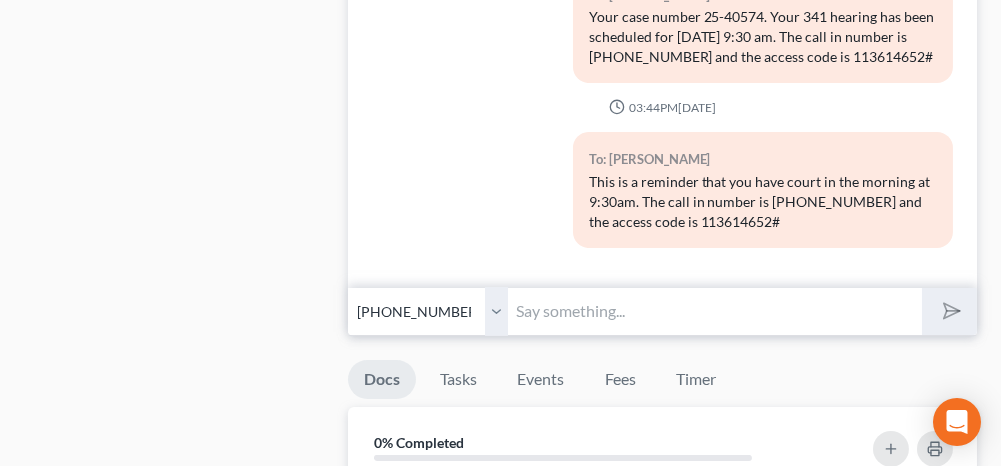 click at bounding box center (714, 311) 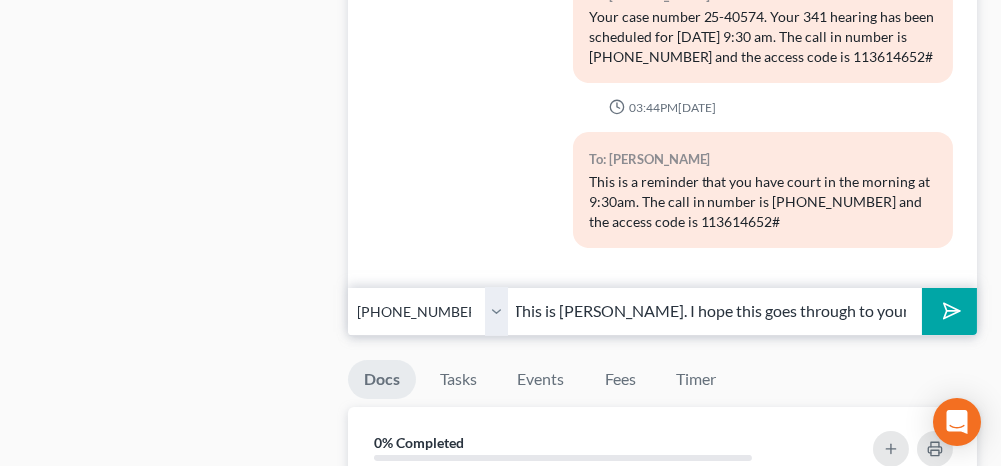 scroll, scrollTop: 0, scrollLeft: 0, axis: both 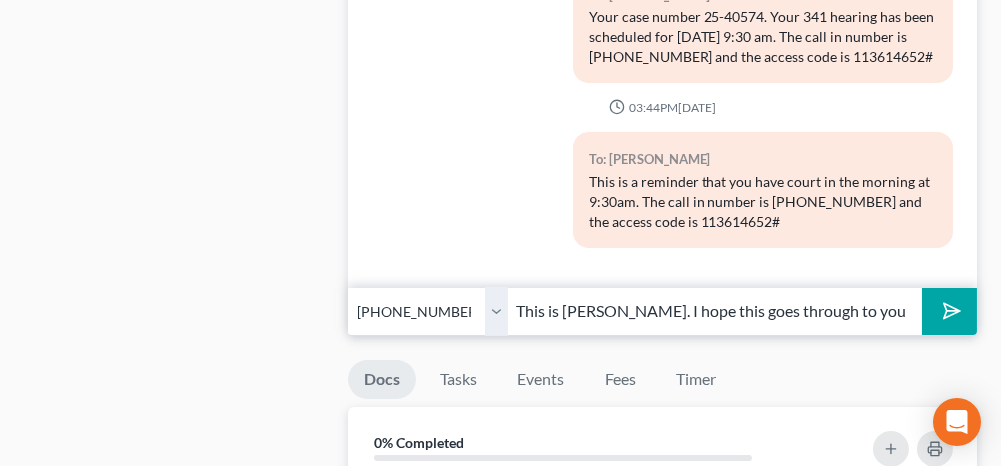 type on "This is [PERSON_NAME]. I hope this goes through to your new number" 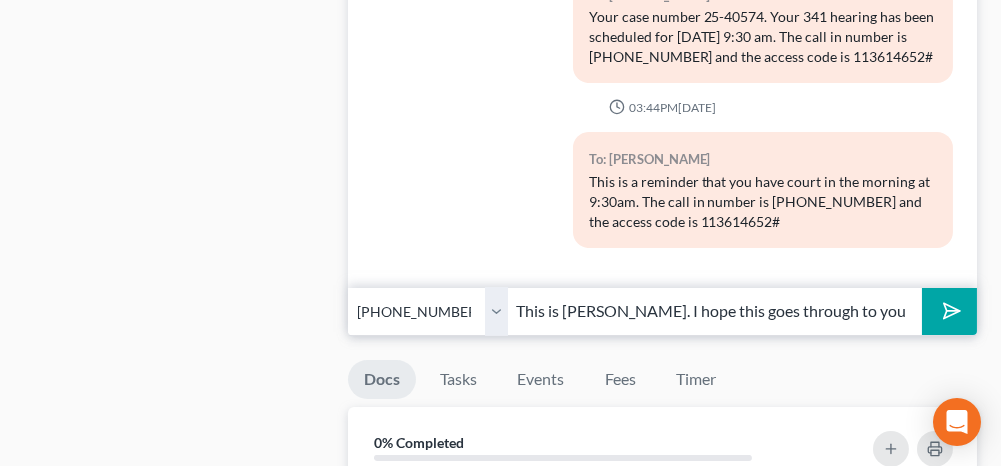 click at bounding box center [949, 311] 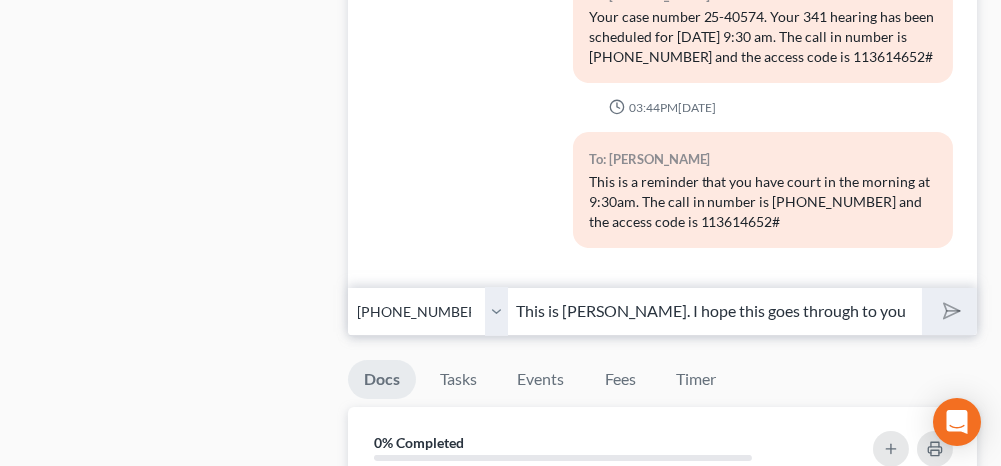 type 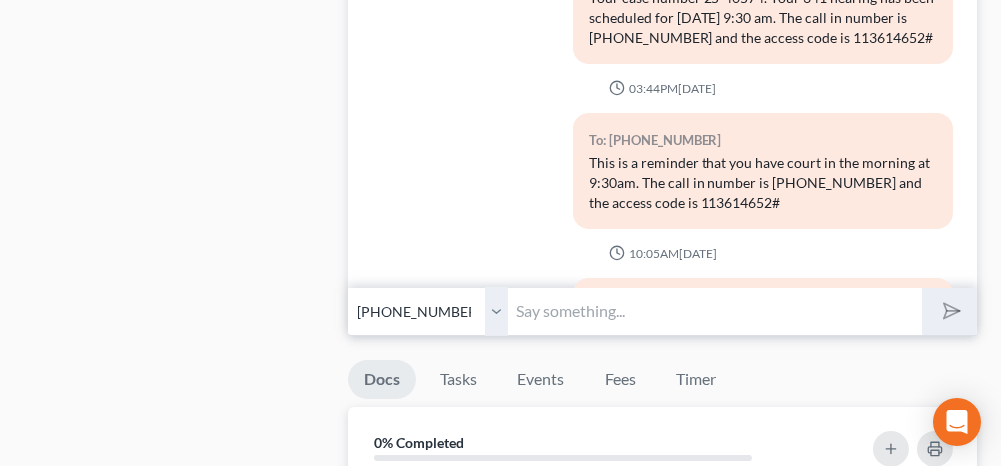 scroll, scrollTop: 397, scrollLeft: 0, axis: vertical 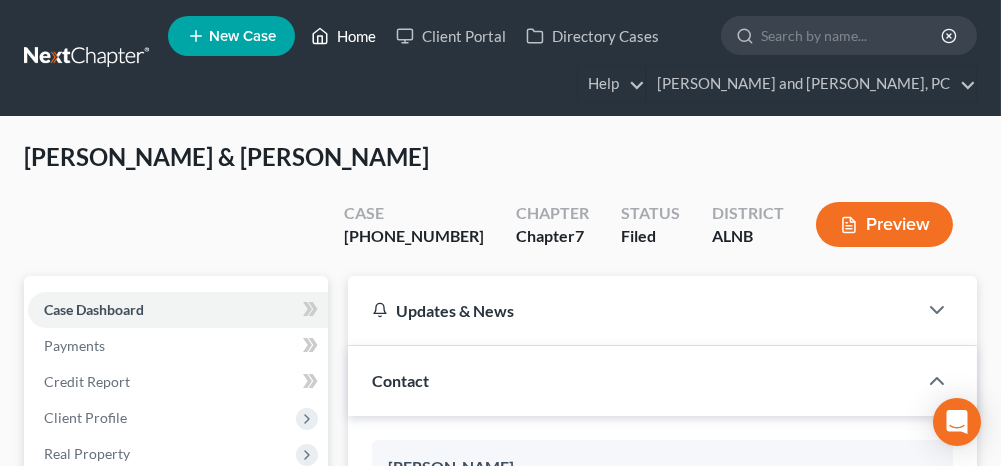 drag, startPoint x: 353, startPoint y: 29, endPoint x: 350, endPoint y: 47, distance: 18.248287 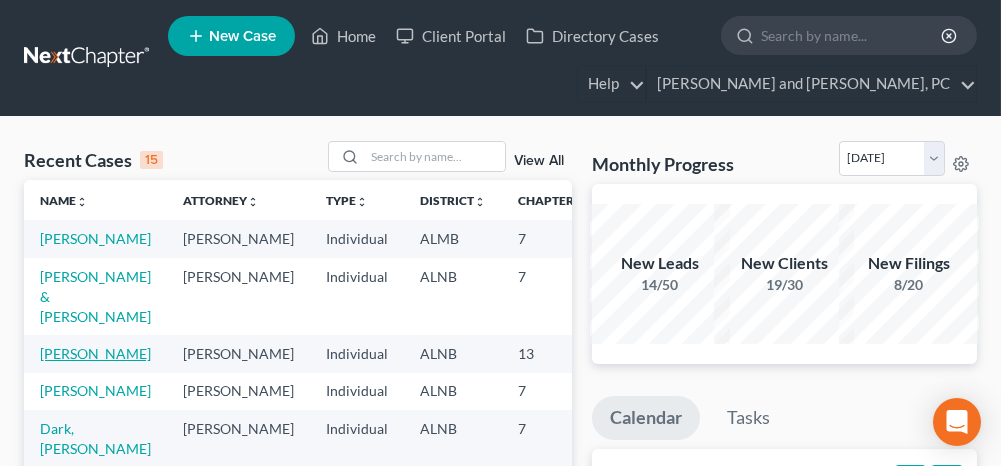 click on "[PERSON_NAME]" at bounding box center [95, 353] 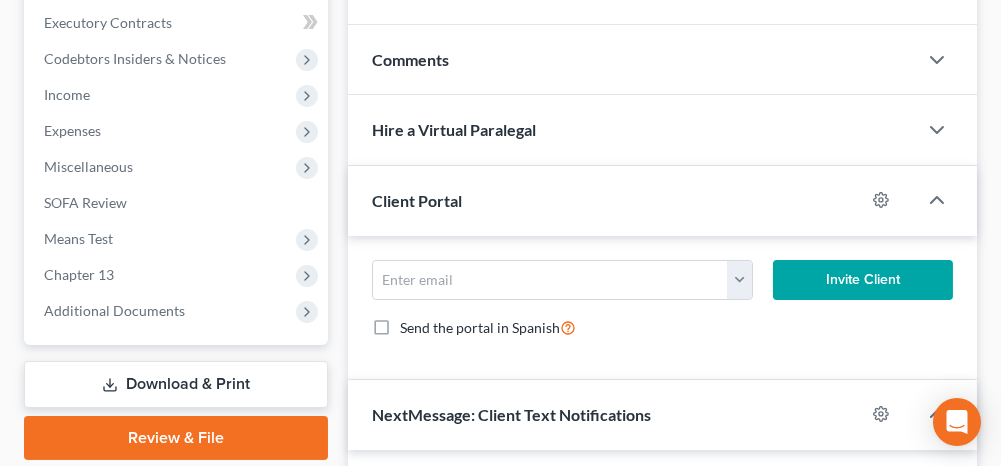 scroll, scrollTop: 800, scrollLeft: 0, axis: vertical 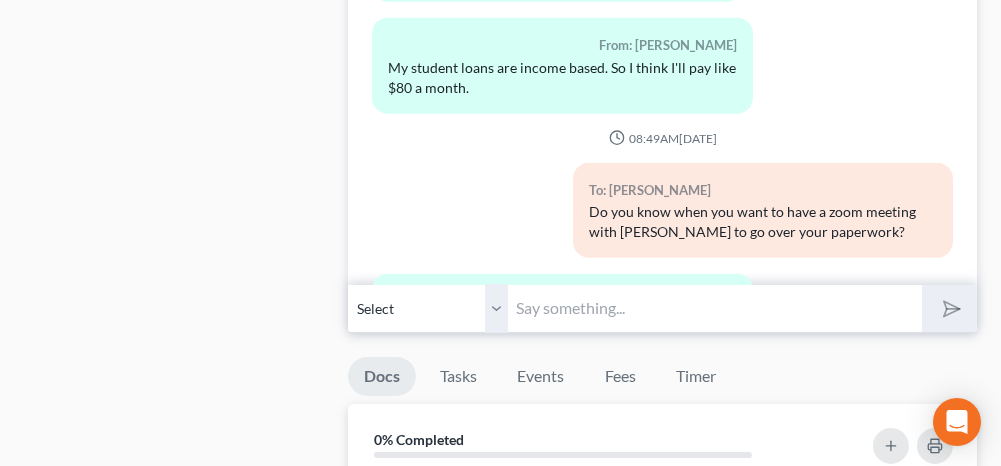 click at bounding box center [714, 308] 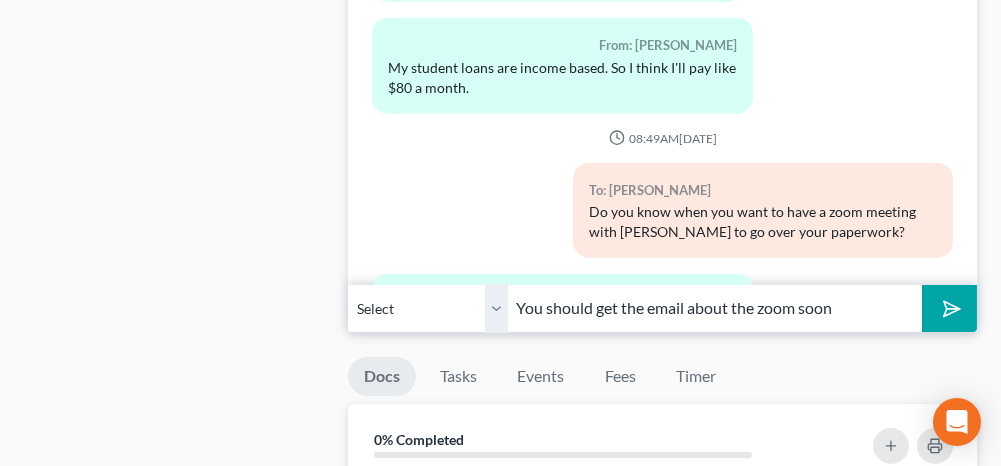type on "You should get the email about the zoom soon" 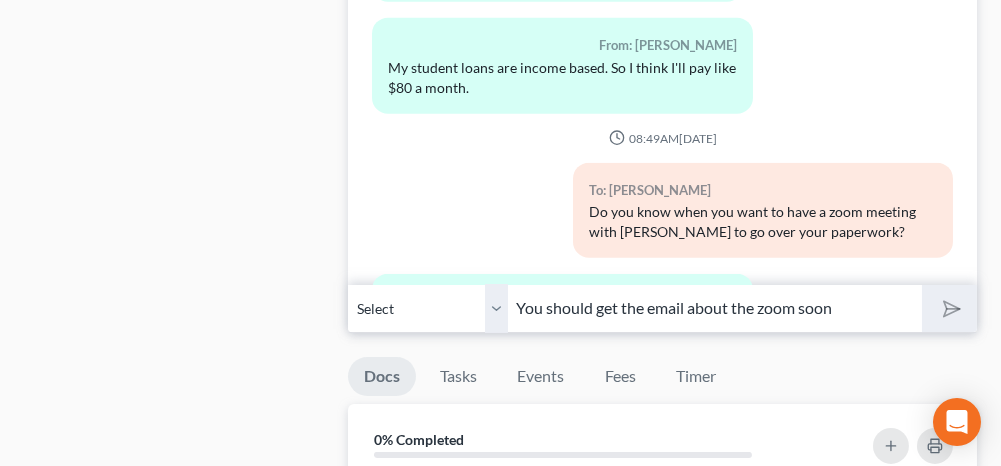 type 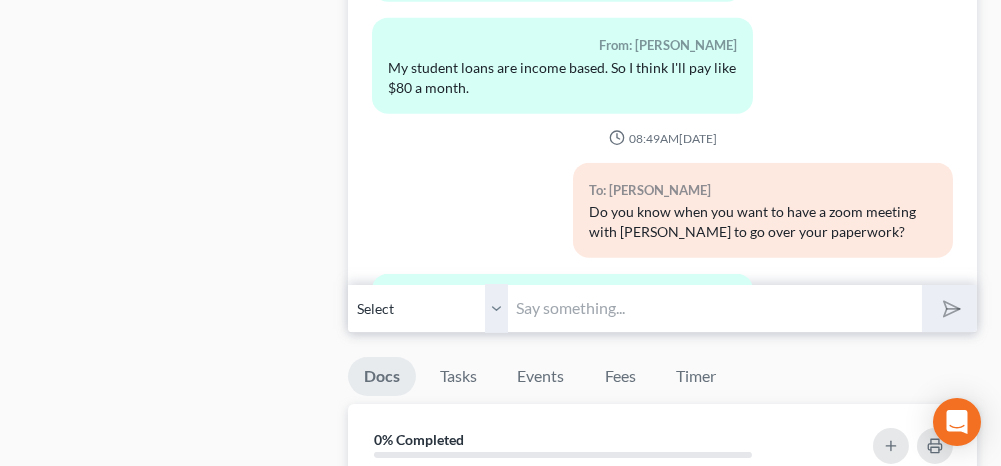 scroll, scrollTop: 5095, scrollLeft: 0, axis: vertical 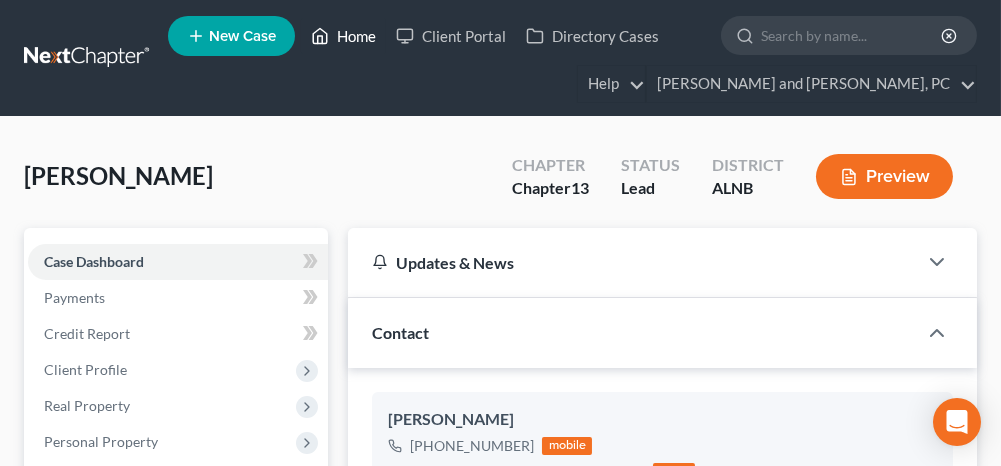 drag, startPoint x: 362, startPoint y: 32, endPoint x: 348, endPoint y: 75, distance: 45.221676 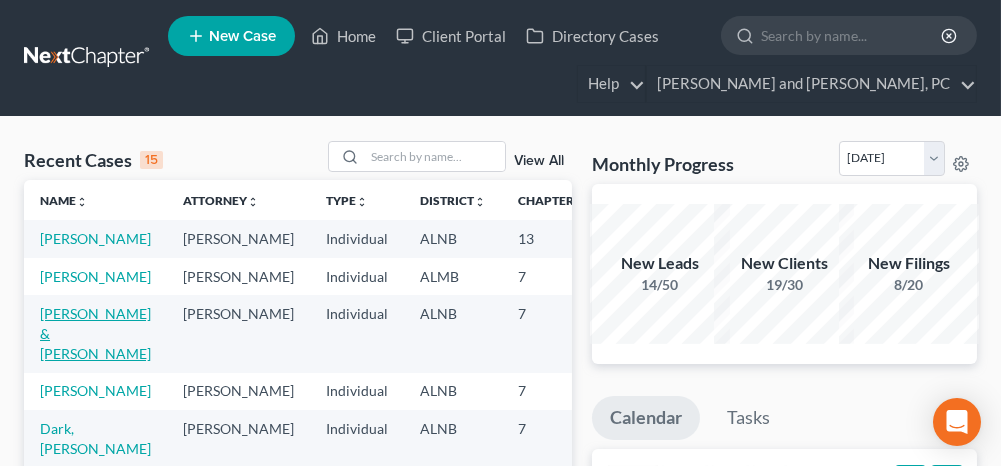 click on "[PERSON_NAME] & [PERSON_NAME]" at bounding box center (95, 333) 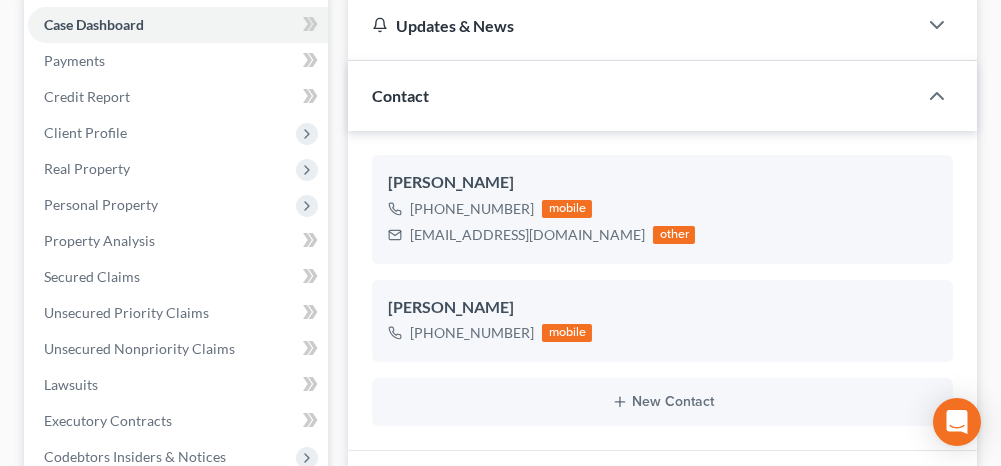 scroll, scrollTop: 300, scrollLeft: 0, axis: vertical 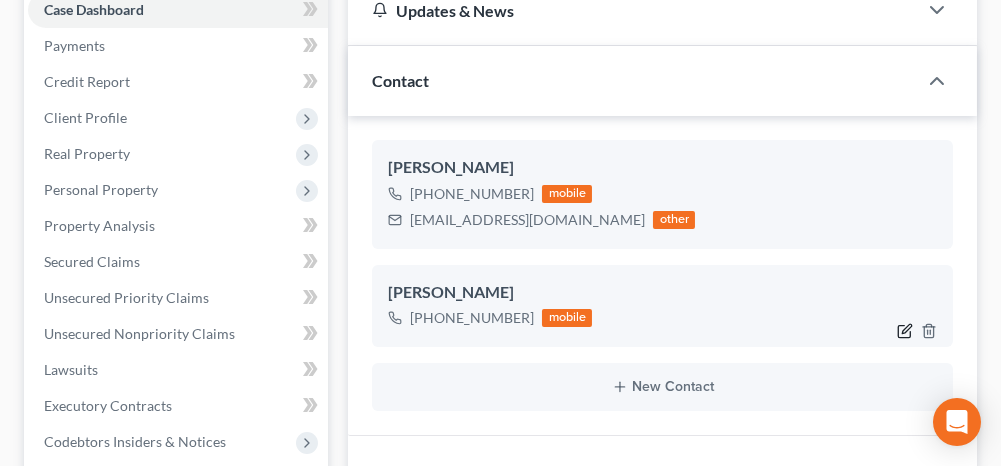 click 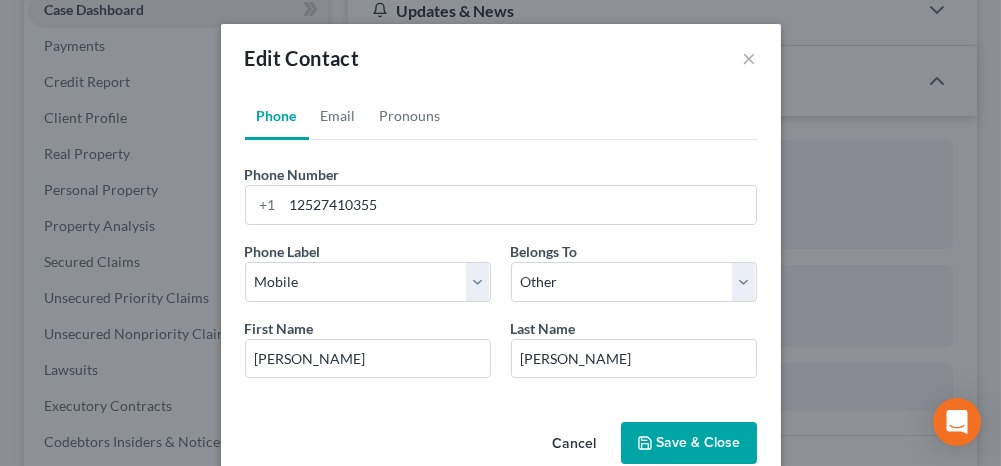 scroll, scrollTop: 529, scrollLeft: 0, axis: vertical 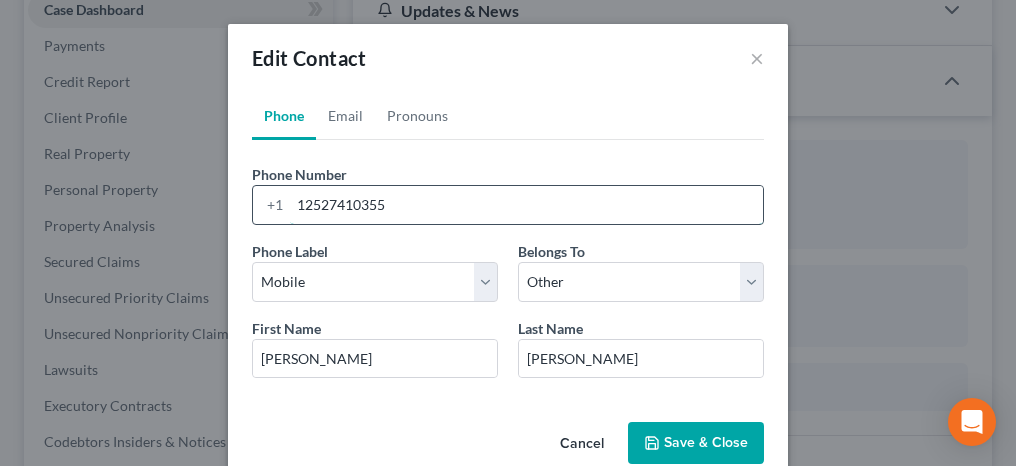 drag, startPoint x: 384, startPoint y: 188, endPoint x: 269, endPoint y: 202, distance: 115.84904 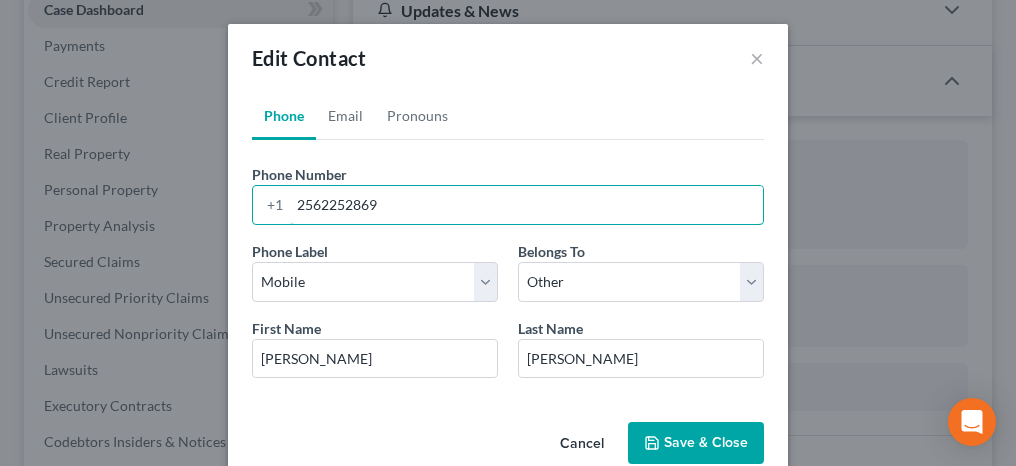 type on "2562252869" 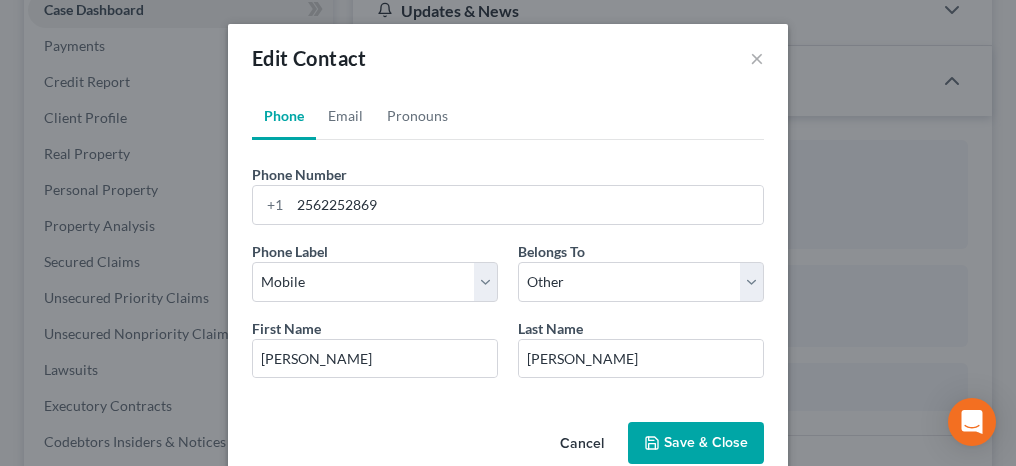 click on "Save & Close" at bounding box center (696, 443) 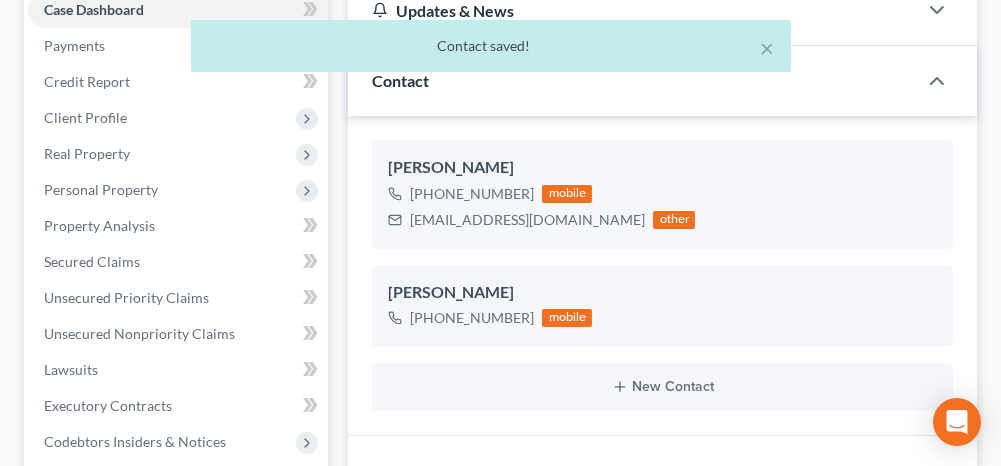 scroll, scrollTop: 548, scrollLeft: 0, axis: vertical 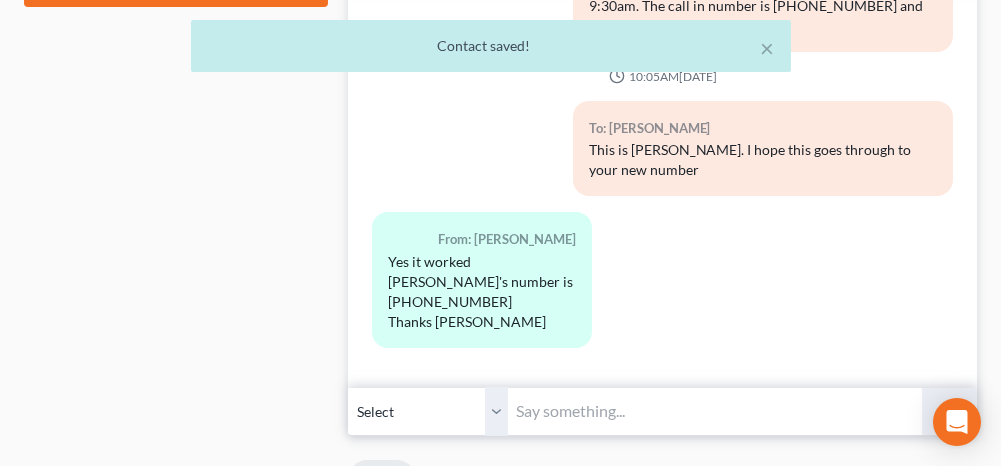 click at bounding box center [714, 411] 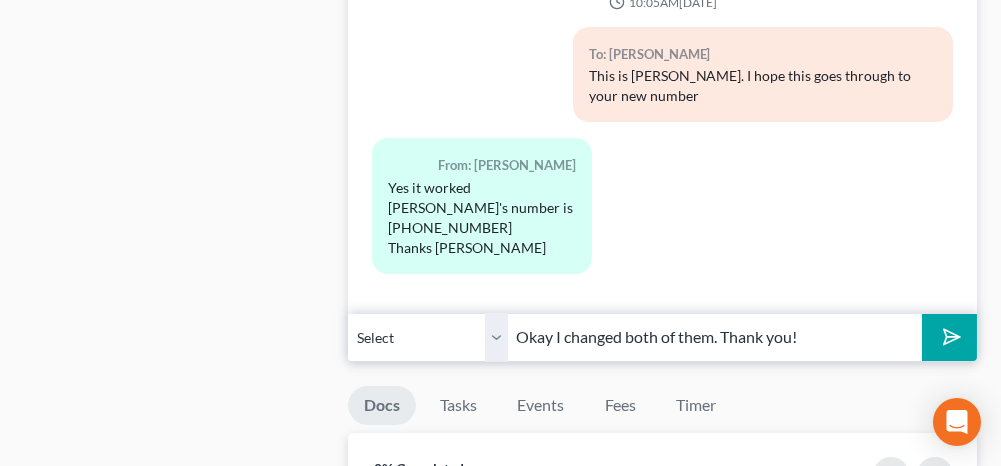 scroll, scrollTop: 1200, scrollLeft: 0, axis: vertical 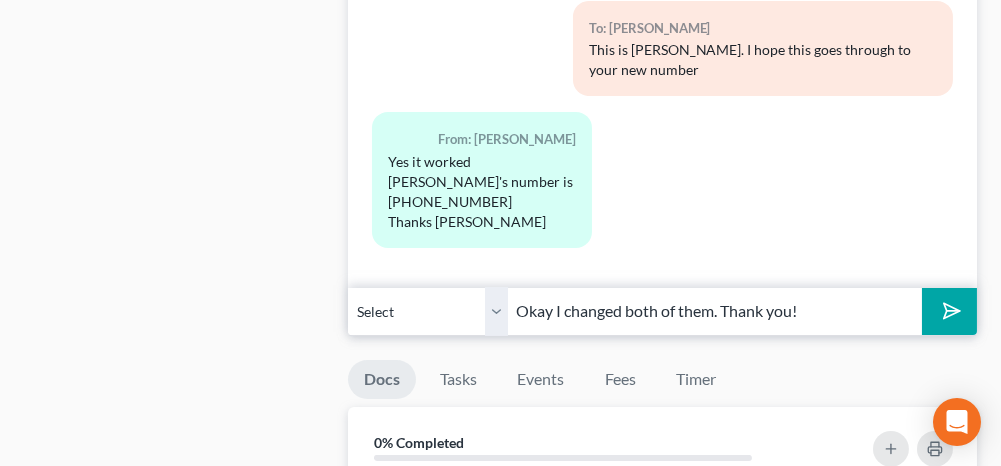 type on "Okay I changed both of them. Thank you!" 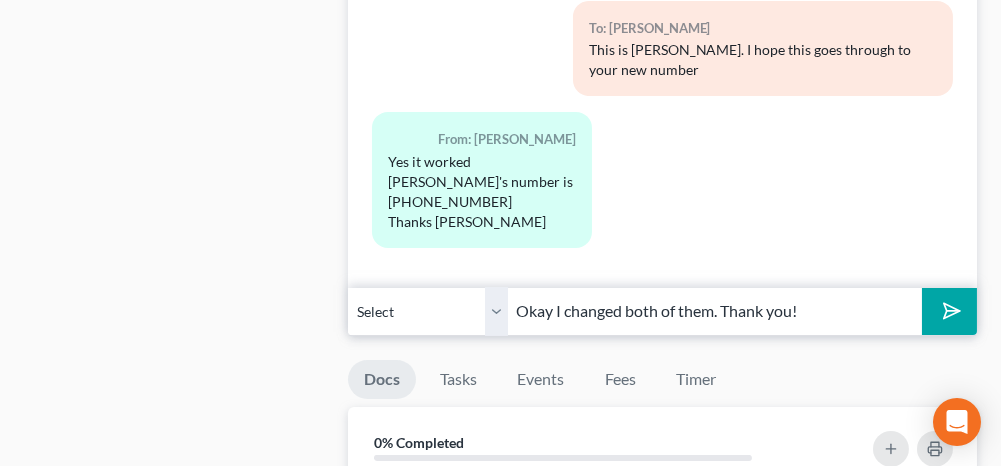 click 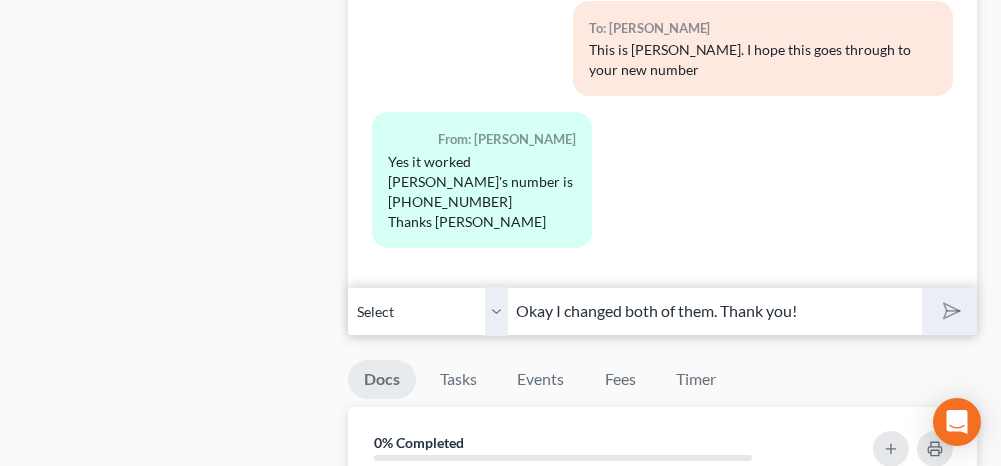type 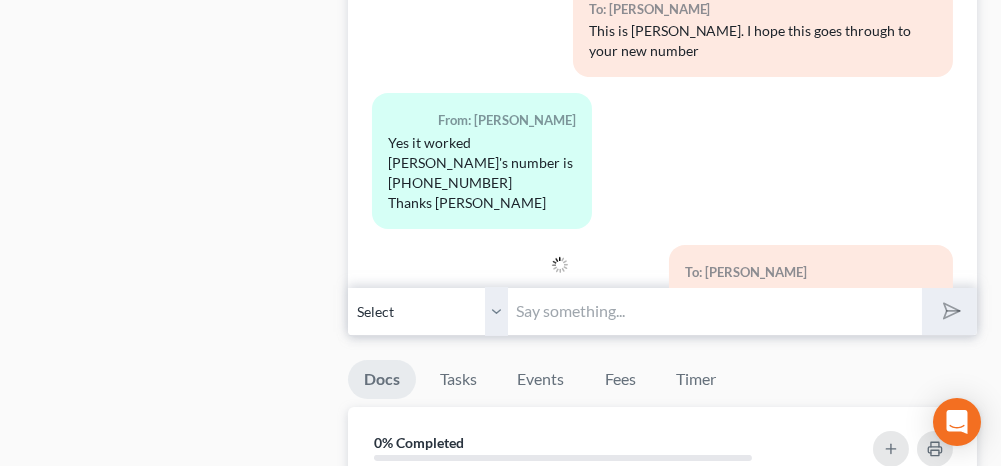 scroll, scrollTop: 640, scrollLeft: 0, axis: vertical 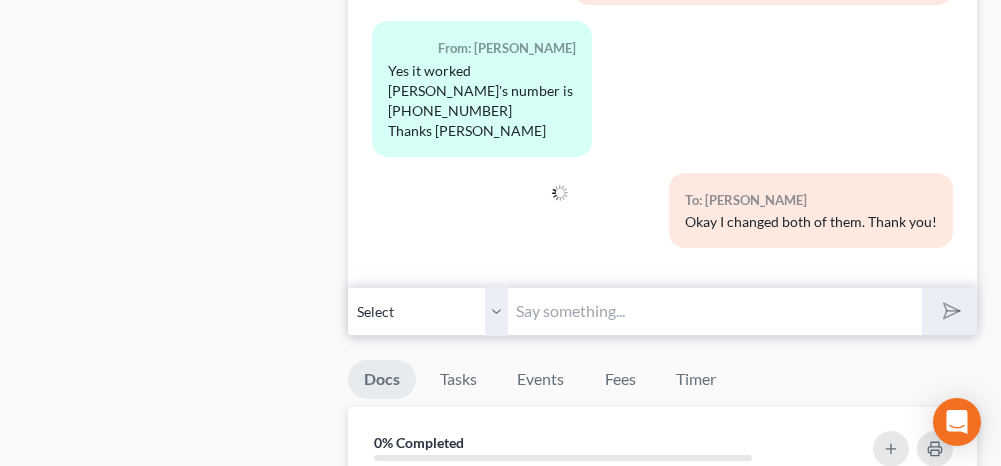 click on "Select [PHONE_NUMBER] - [PERSON_NAME] [PHONE_NUMBER] - [PERSON_NAME]" at bounding box center [428, 311] 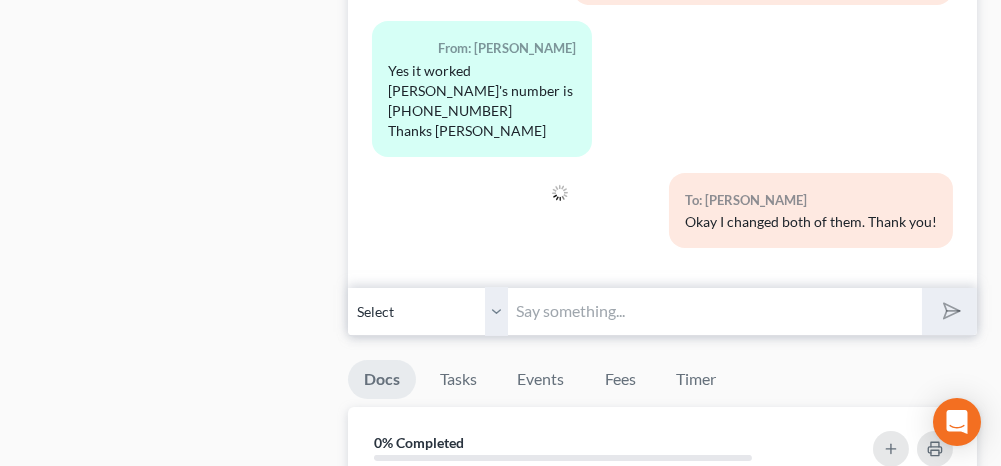 select on "1" 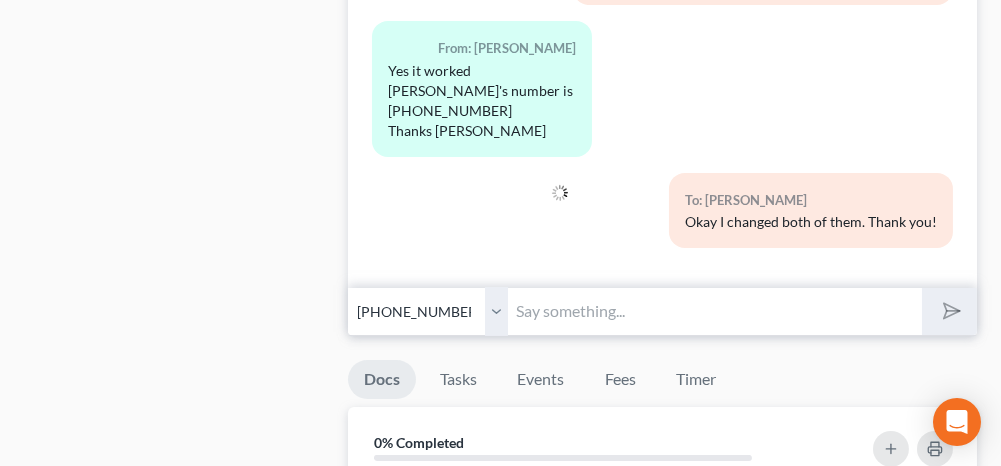 click on "Select [PHONE_NUMBER] - [PERSON_NAME] [PHONE_NUMBER] - [PERSON_NAME]" at bounding box center [428, 311] 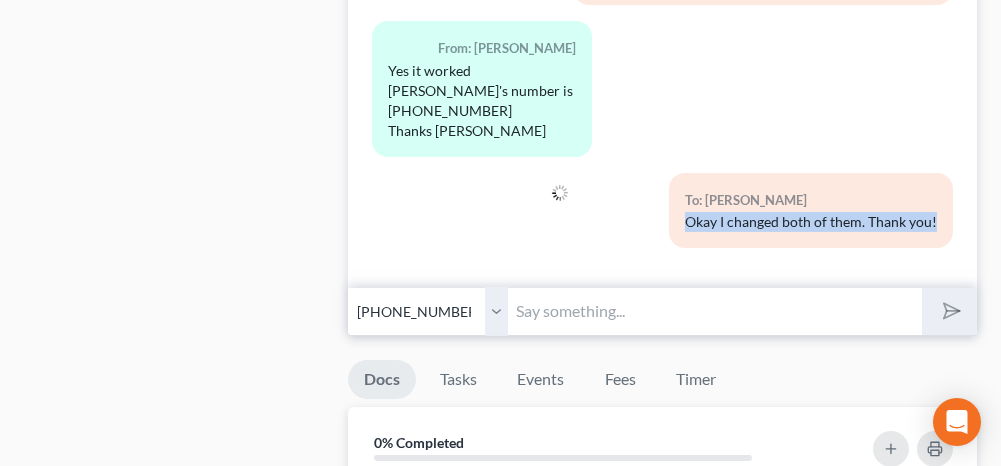 drag, startPoint x: 920, startPoint y: 164, endPoint x: 678, endPoint y: 175, distance: 242.24988 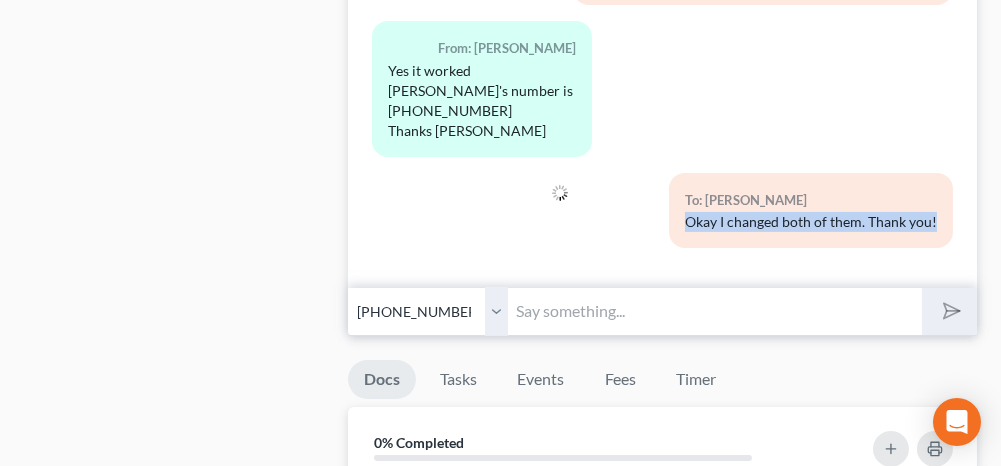 click on "To: [PERSON_NAME] changed both of them. Thank you!" at bounding box center (811, 210) 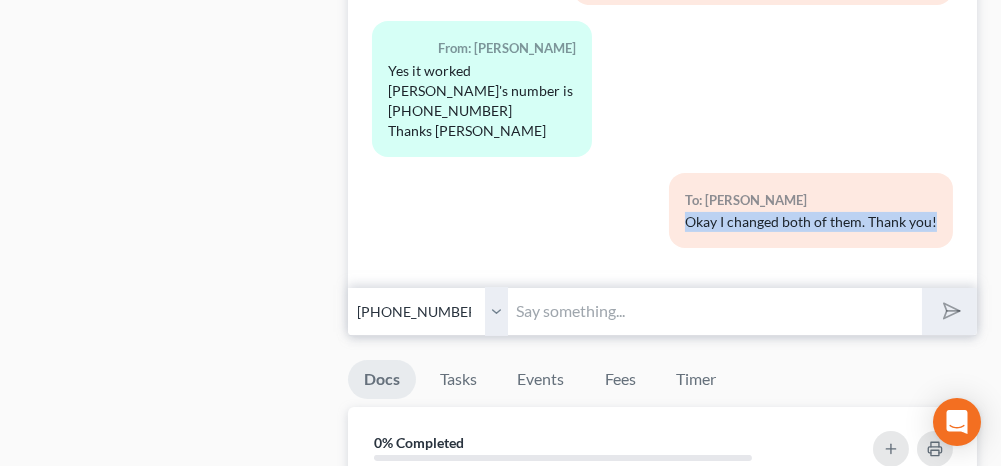 copy on "Okay I changed both of them. Thank you!" 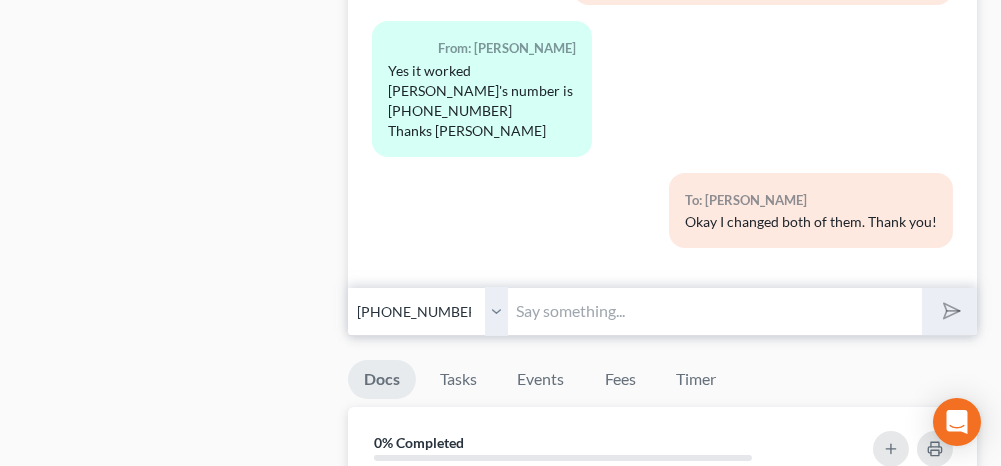 click at bounding box center [714, 311] 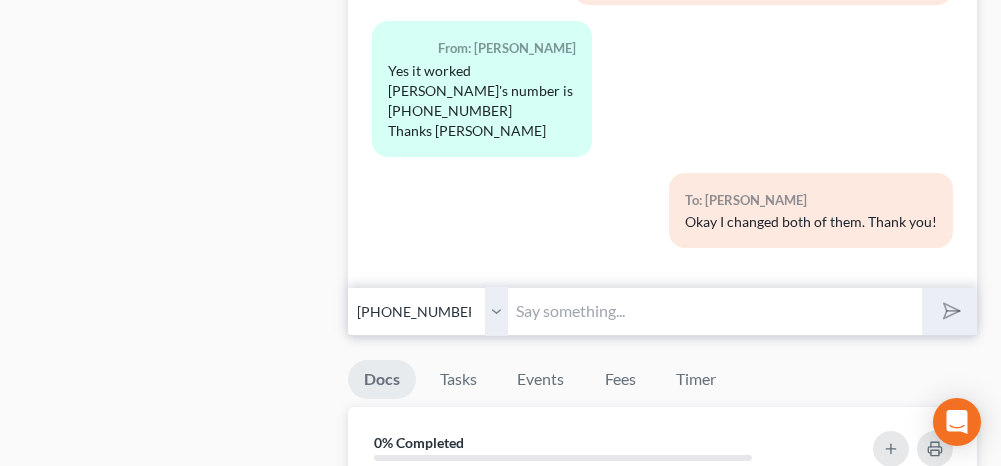 paste on "Okay I changed both of them. Thank you!" 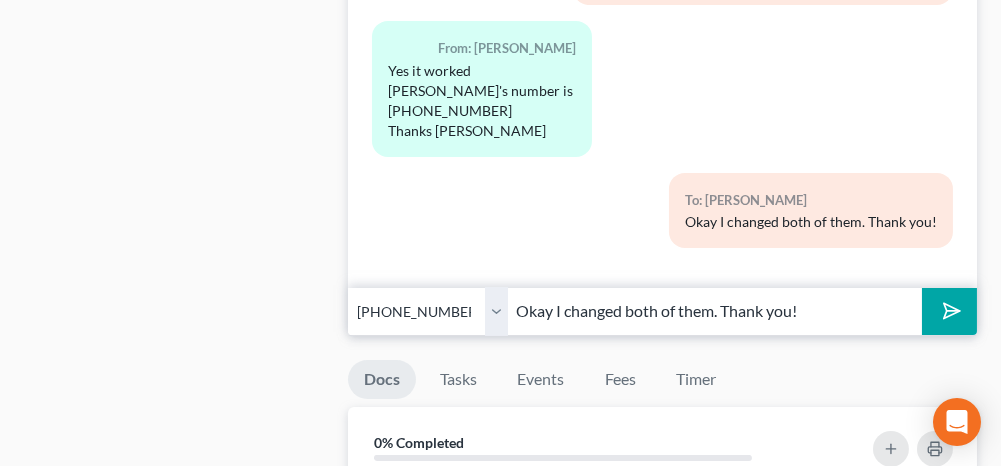 type on "Okay I changed both of them. Thank you!" 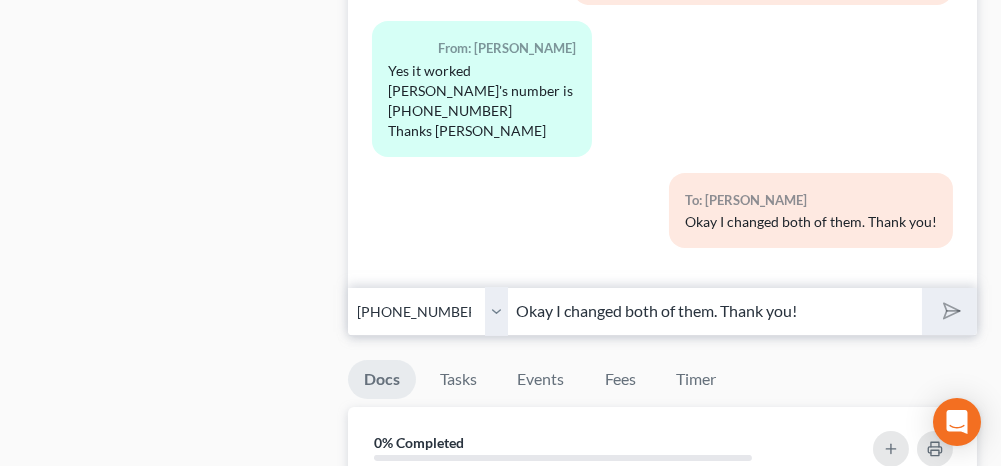type 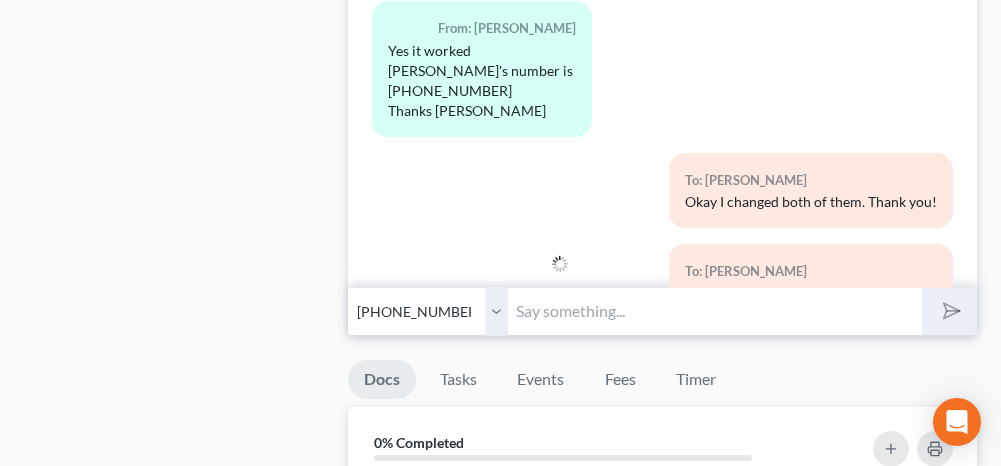 scroll, scrollTop: 731, scrollLeft: 0, axis: vertical 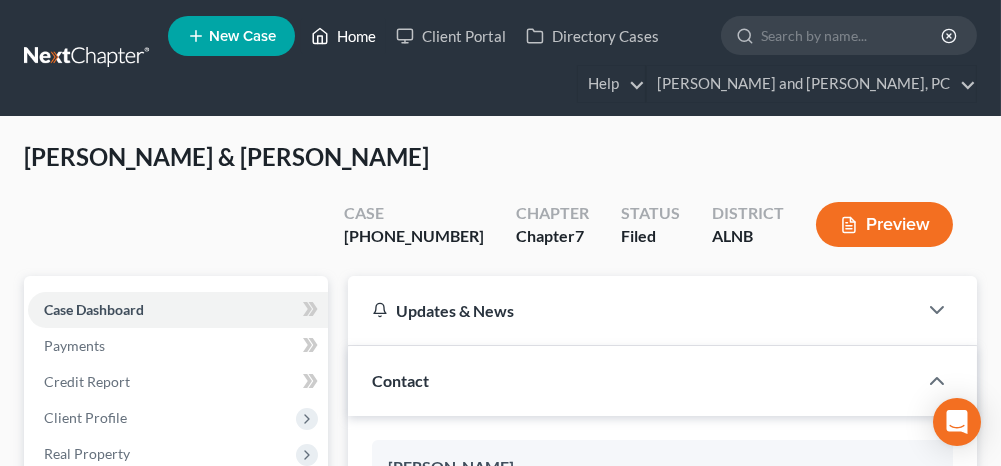 click on "Home" at bounding box center [343, 36] 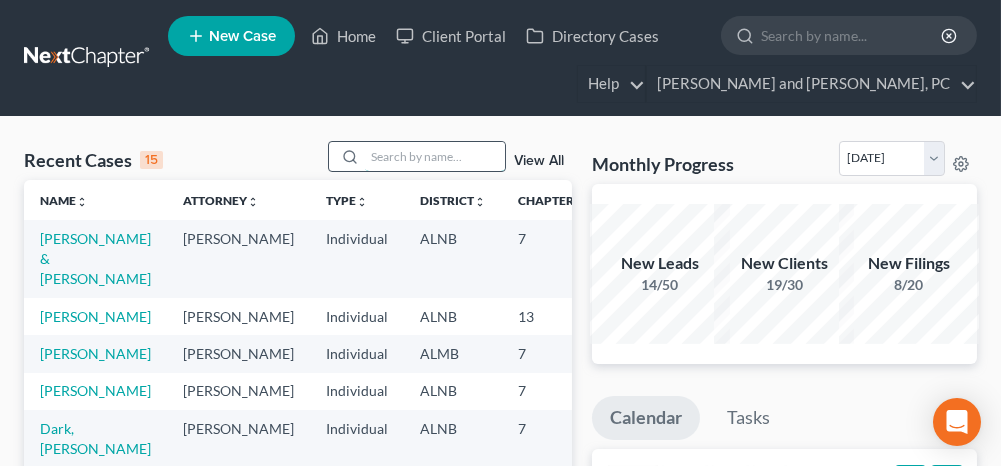 click at bounding box center [435, 156] 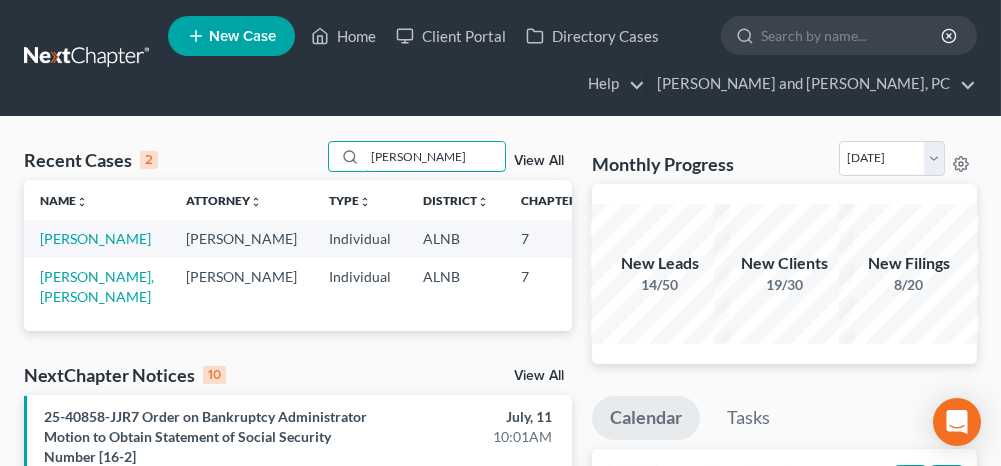 scroll, scrollTop: 0, scrollLeft: 42, axis: horizontal 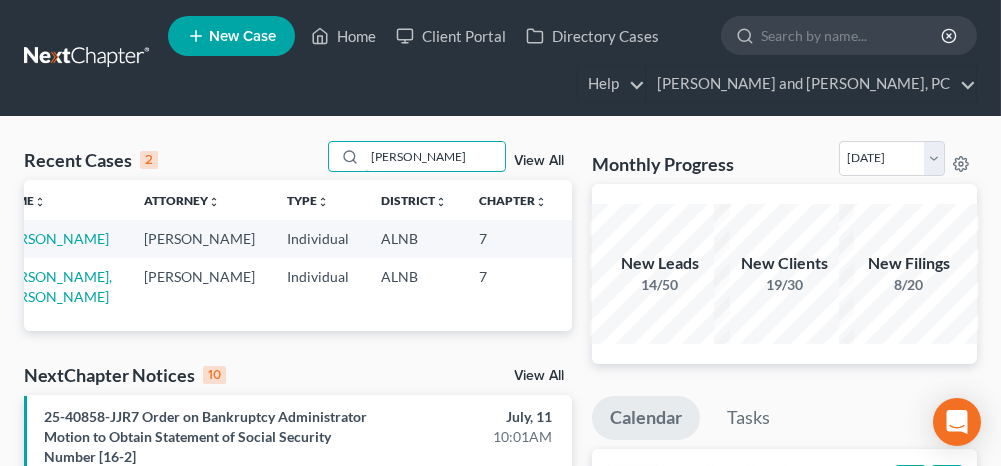 type on "[PERSON_NAME]" 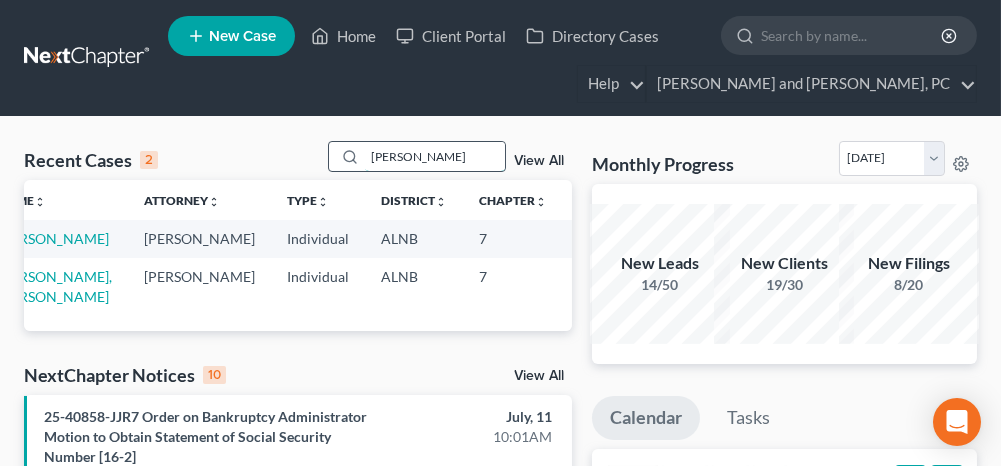 drag, startPoint x: 409, startPoint y: 151, endPoint x: 364, endPoint y: 153, distance: 45.044422 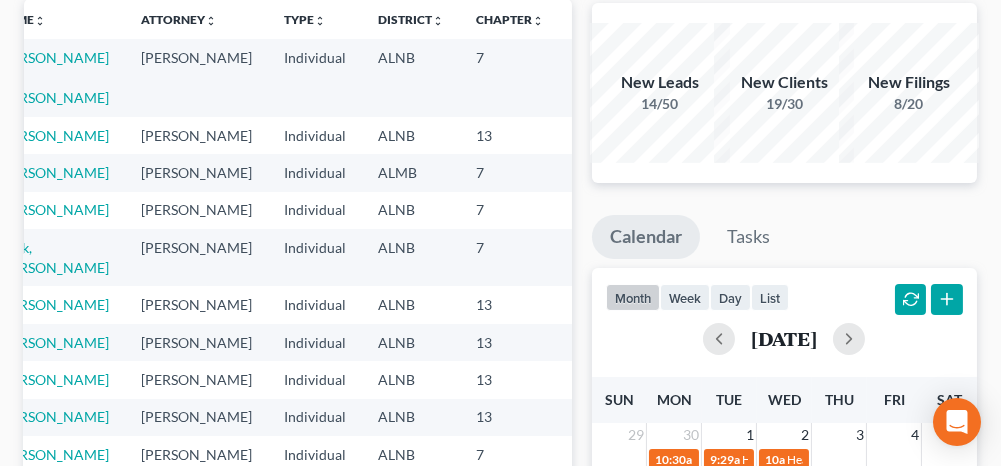 scroll, scrollTop: 300, scrollLeft: 0, axis: vertical 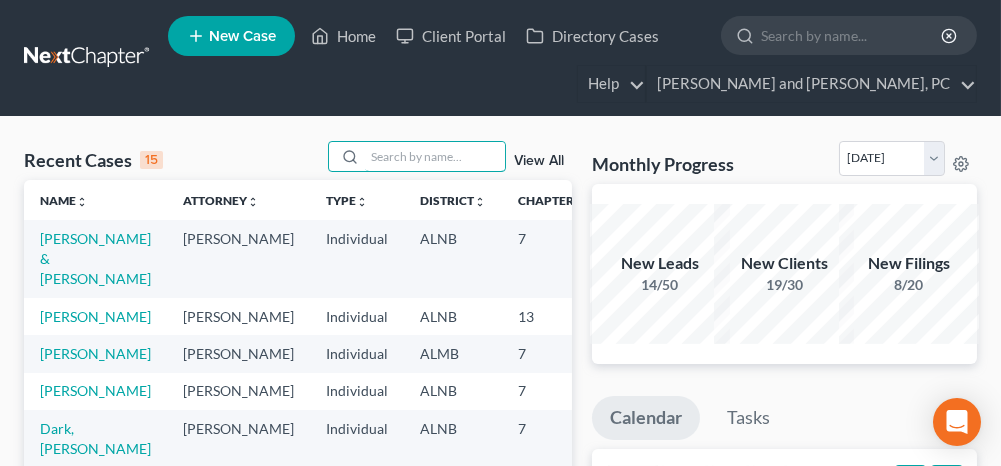 type 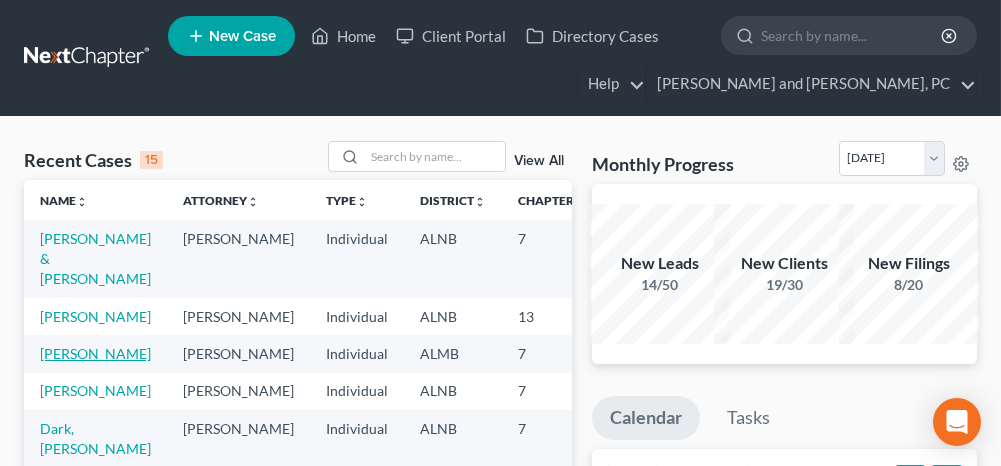 click on "[PERSON_NAME]" at bounding box center (95, 353) 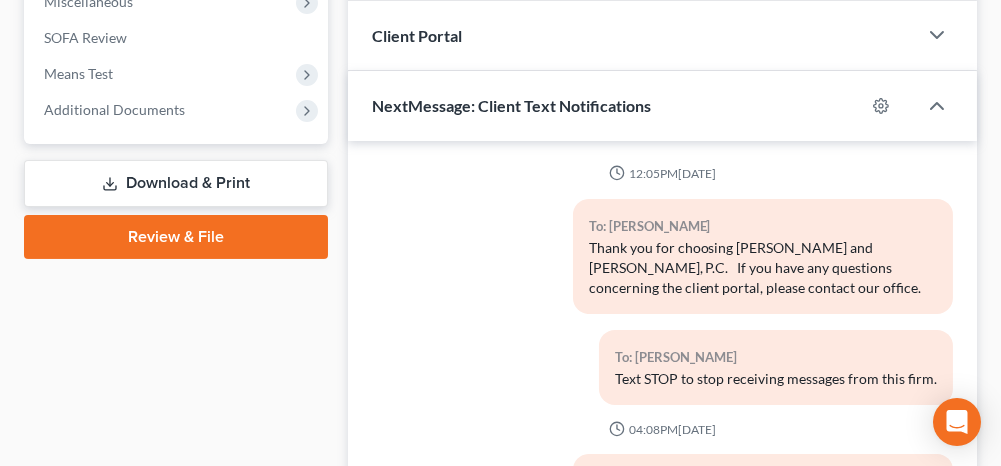 scroll, scrollTop: 1000, scrollLeft: 0, axis: vertical 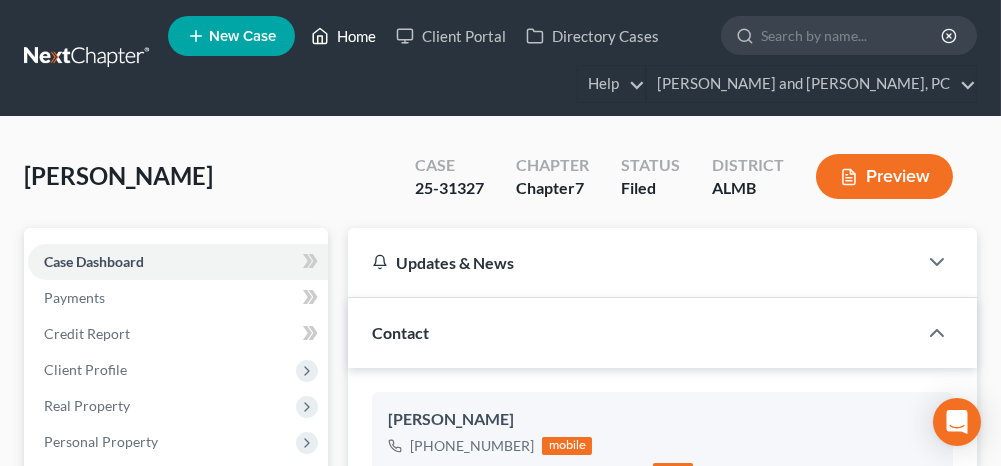 click on "Home" at bounding box center [343, 36] 